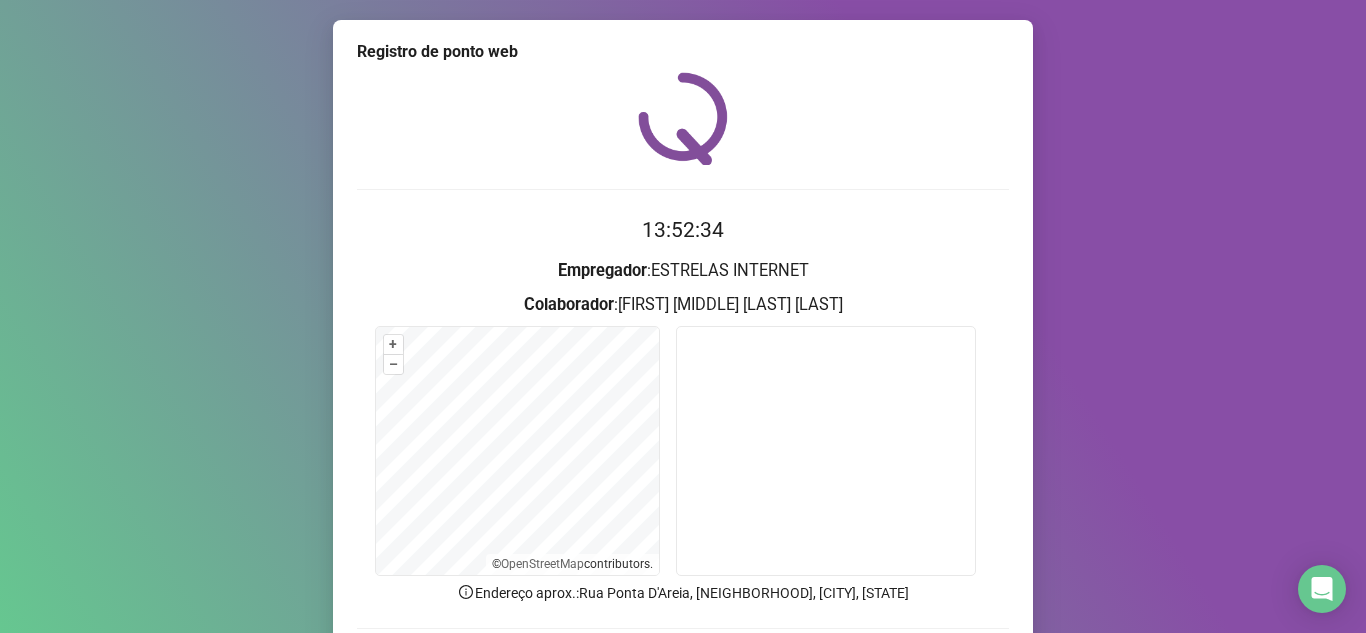 scroll, scrollTop: 0, scrollLeft: 0, axis: both 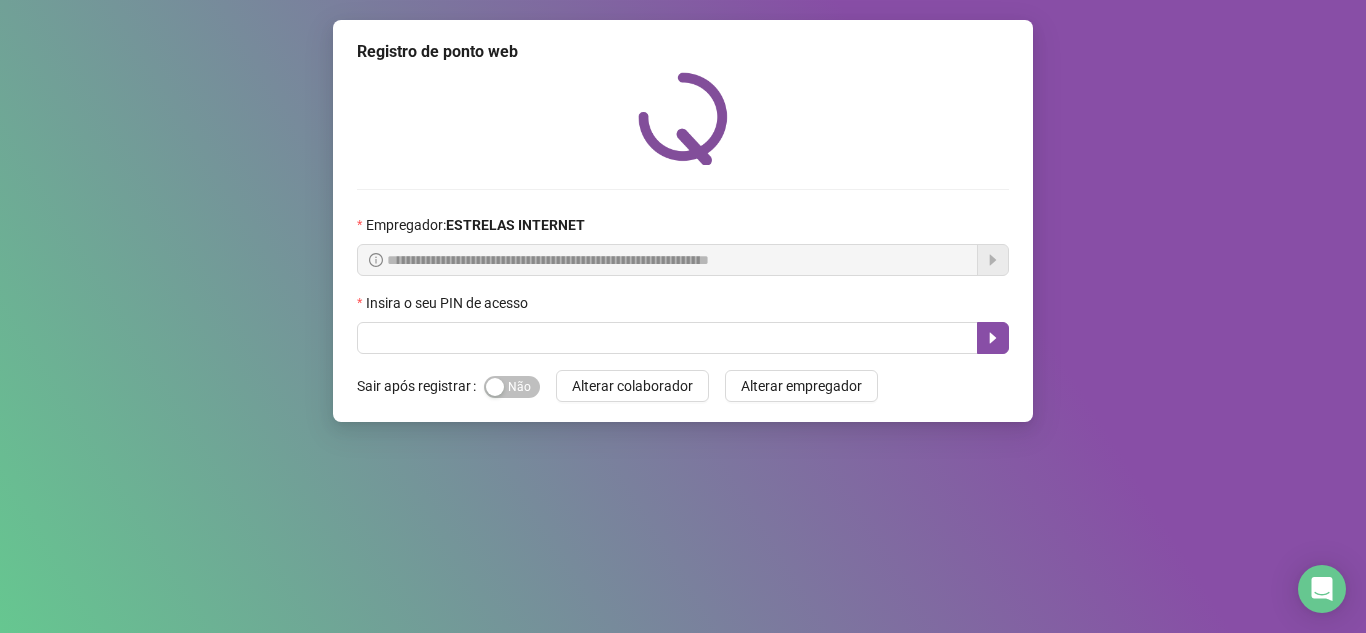 click on "Insira o seu PIN de acesso" at bounding box center [683, 307] 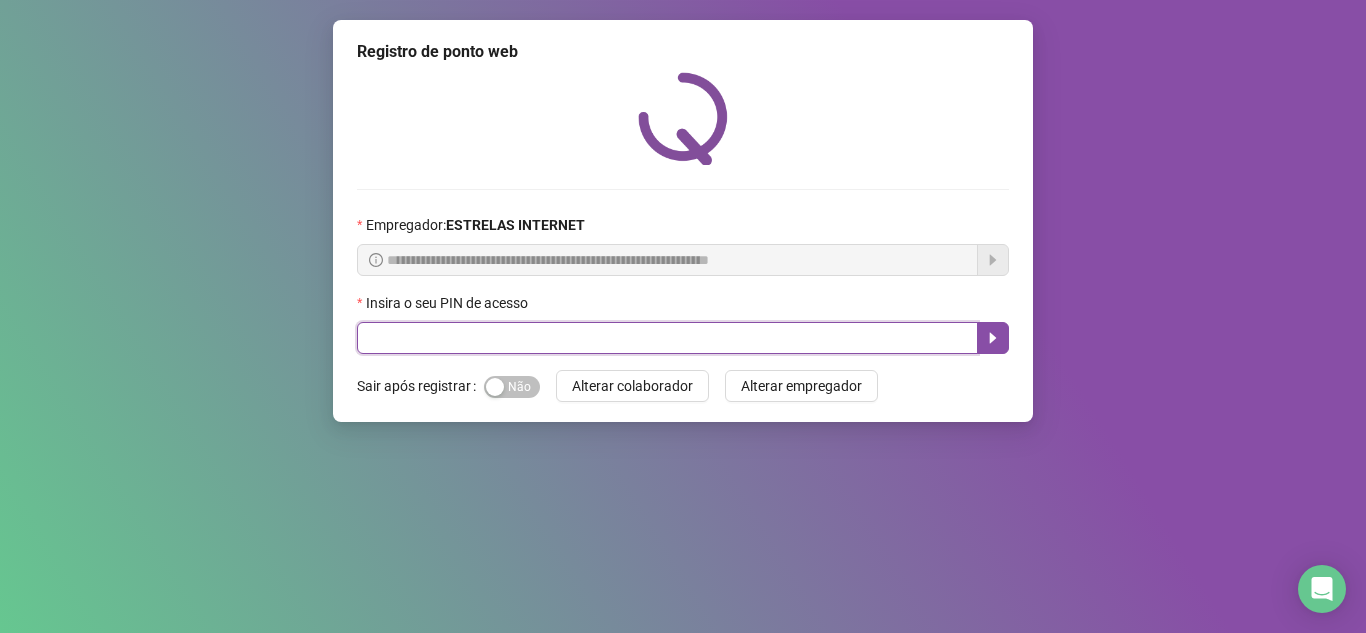 click at bounding box center (667, 338) 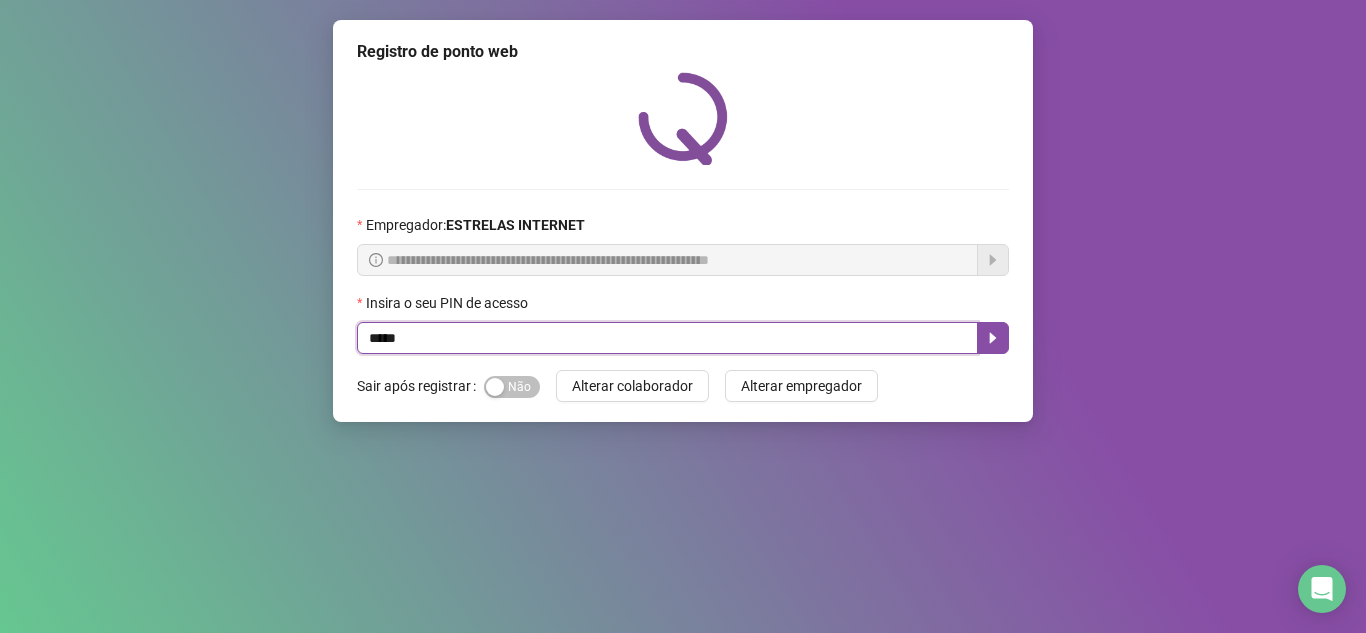type on "*****" 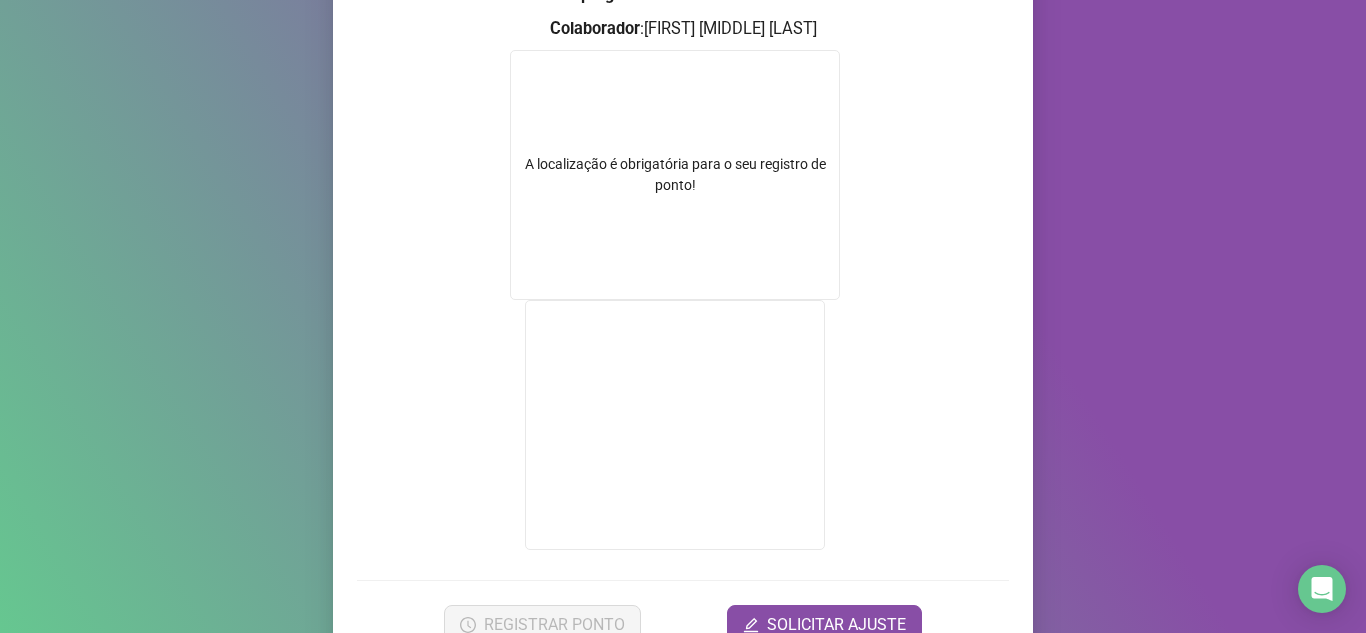 scroll, scrollTop: 376, scrollLeft: 0, axis: vertical 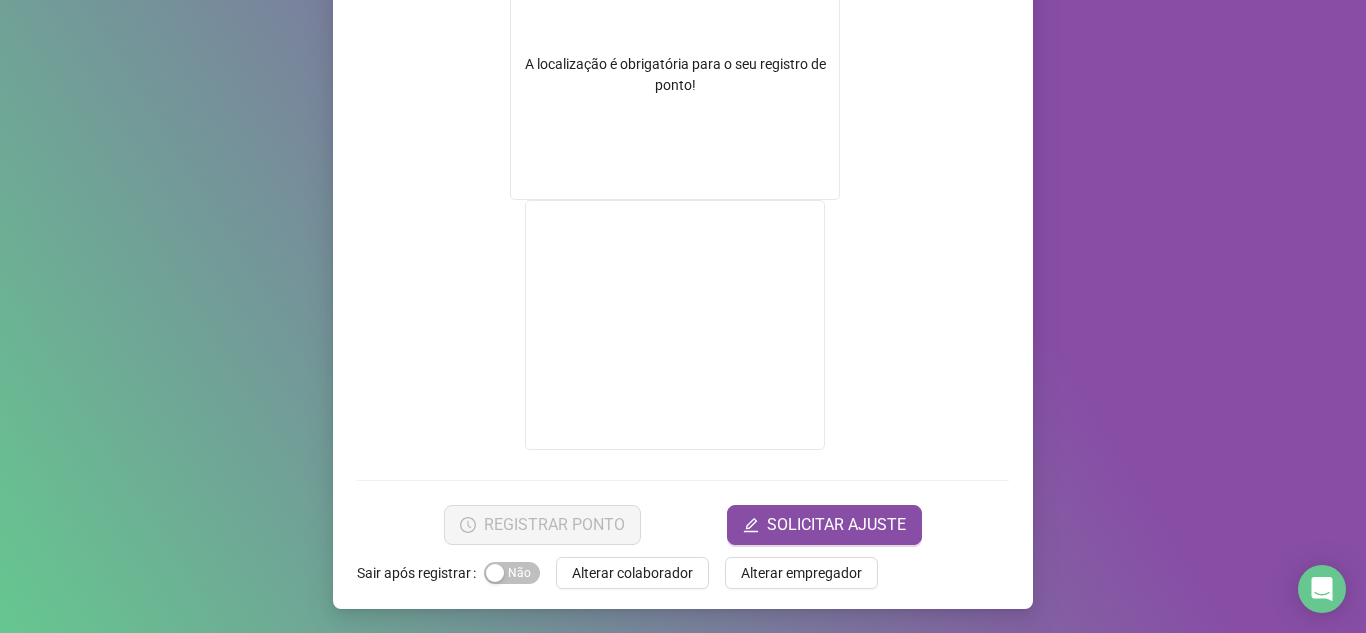 click on "A localização é obrigatória para o seu registro de ponto!" at bounding box center (675, 75) 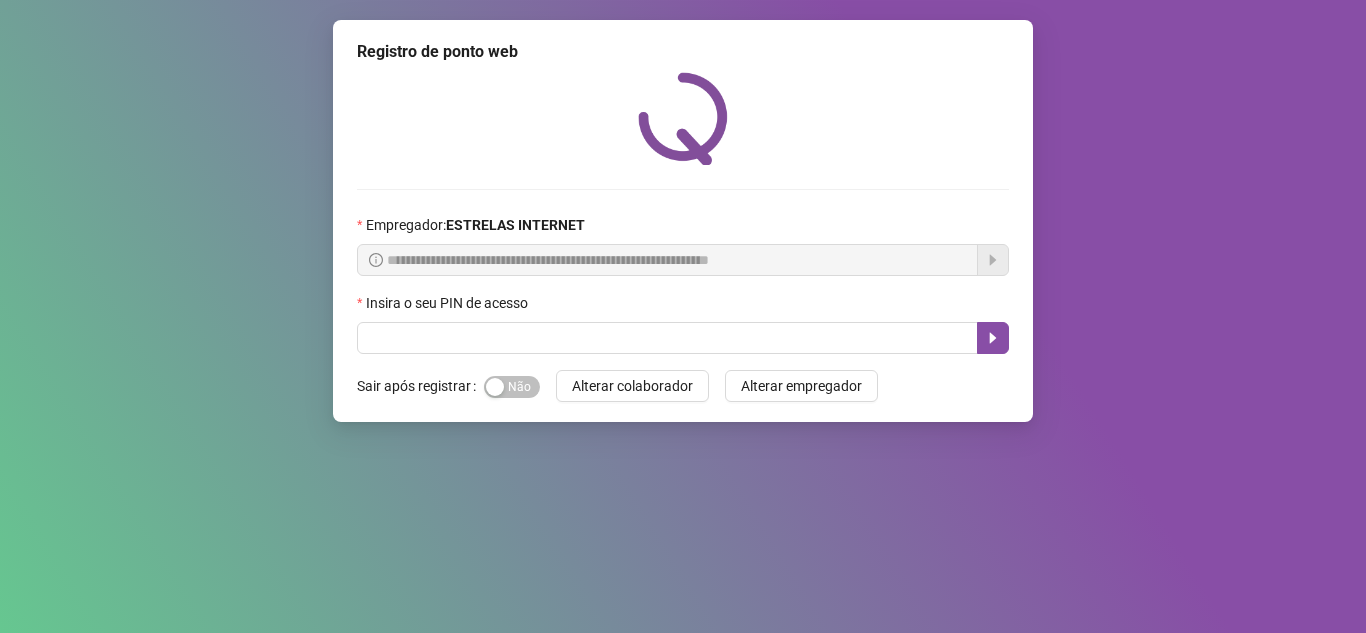 scroll, scrollTop: 0, scrollLeft: 0, axis: both 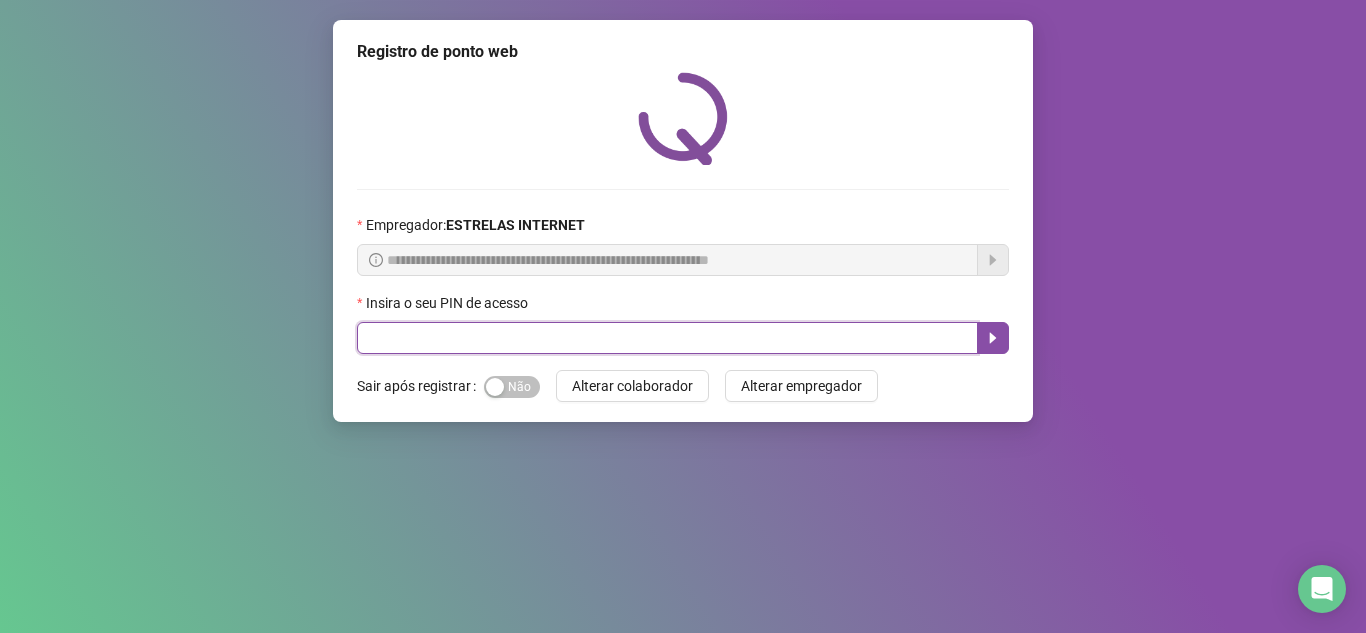 click at bounding box center (667, 338) 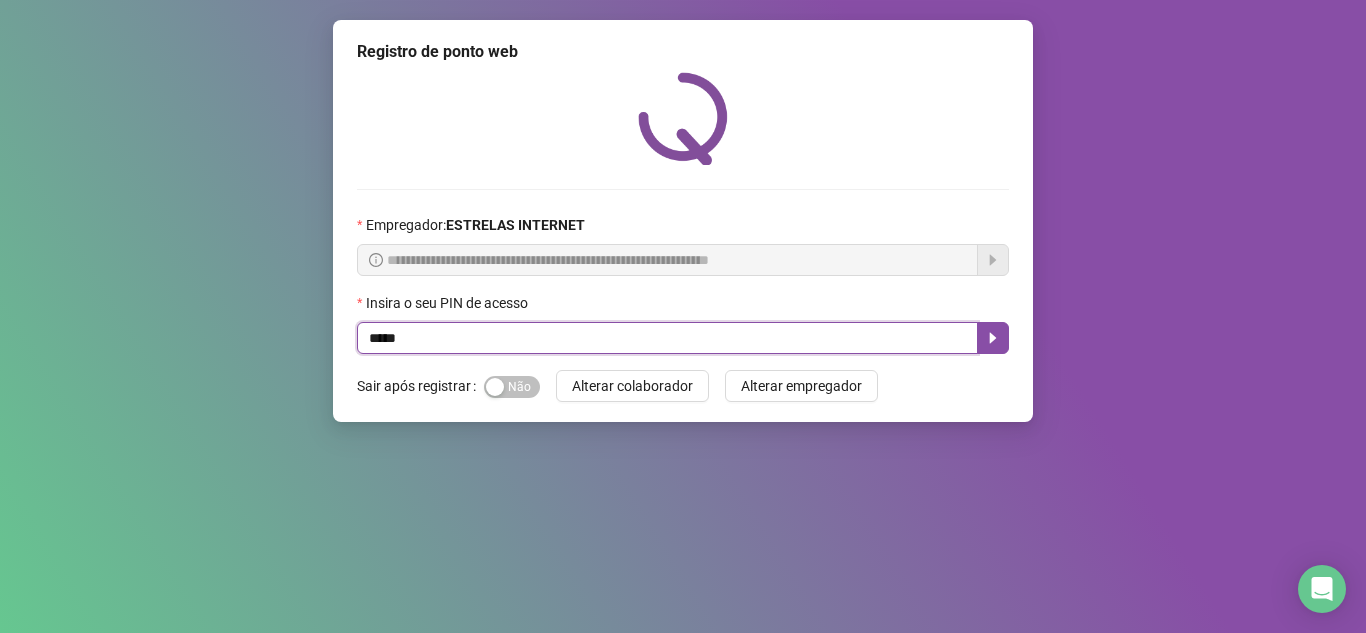 type on "*****" 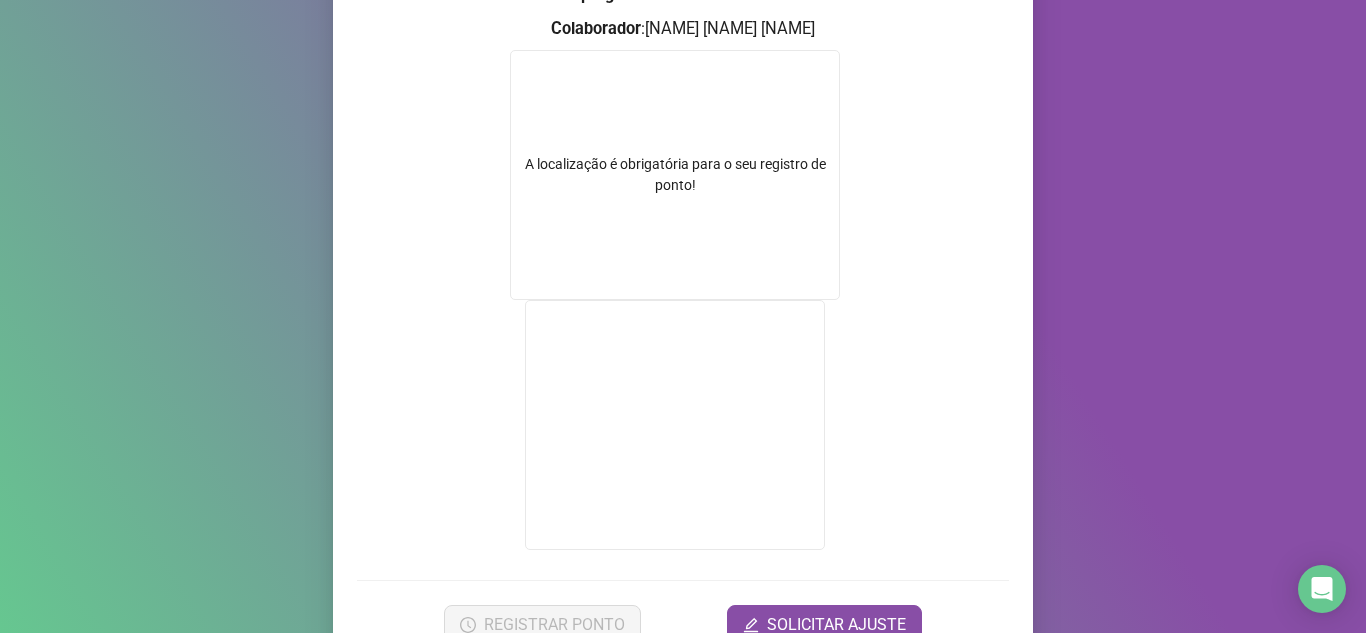 scroll, scrollTop: 176, scrollLeft: 0, axis: vertical 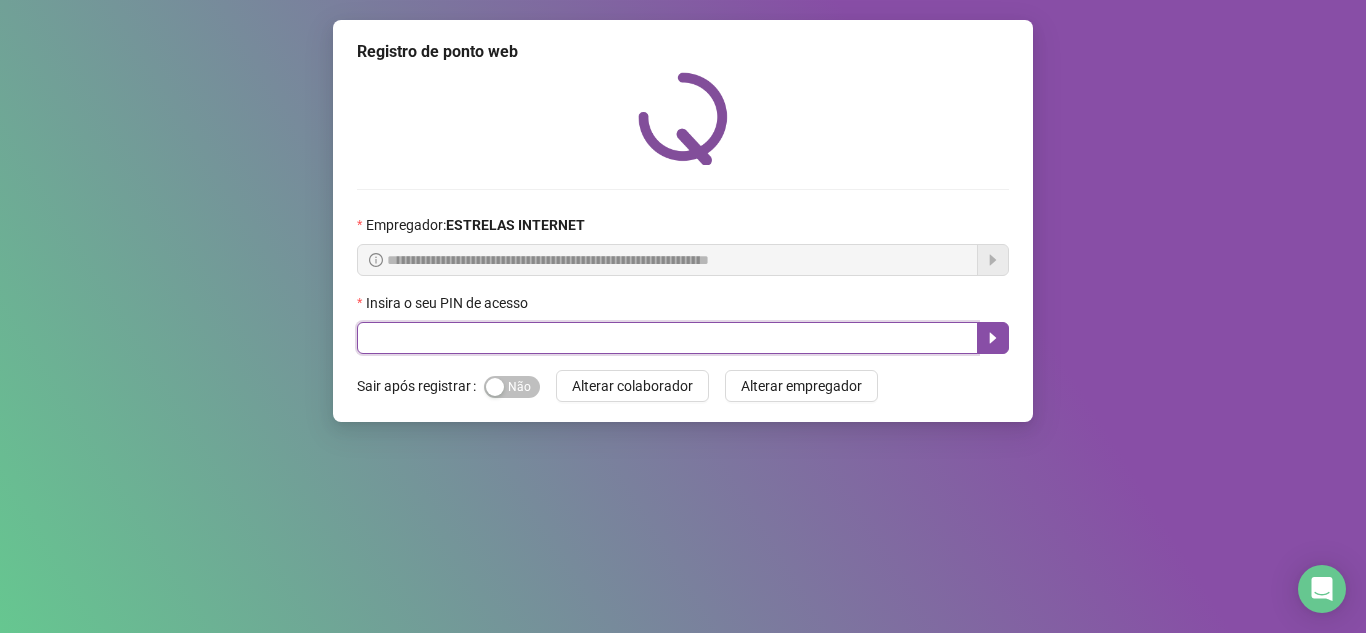 click at bounding box center [667, 338] 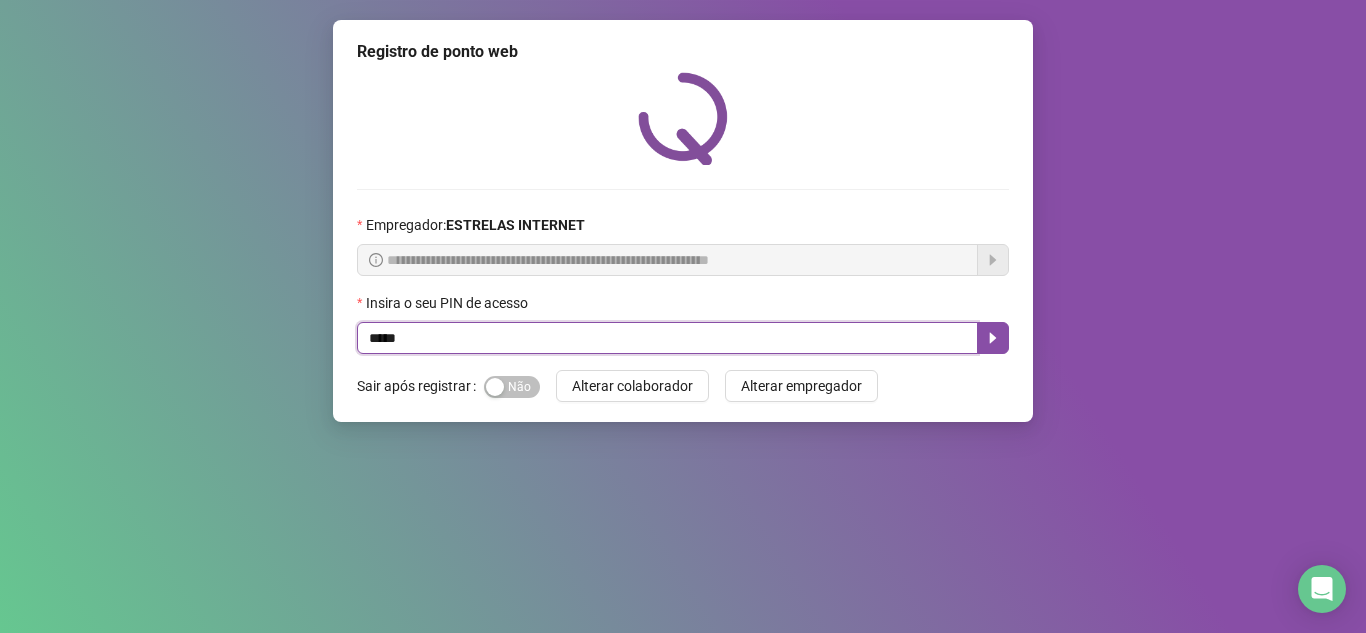 type on "*****" 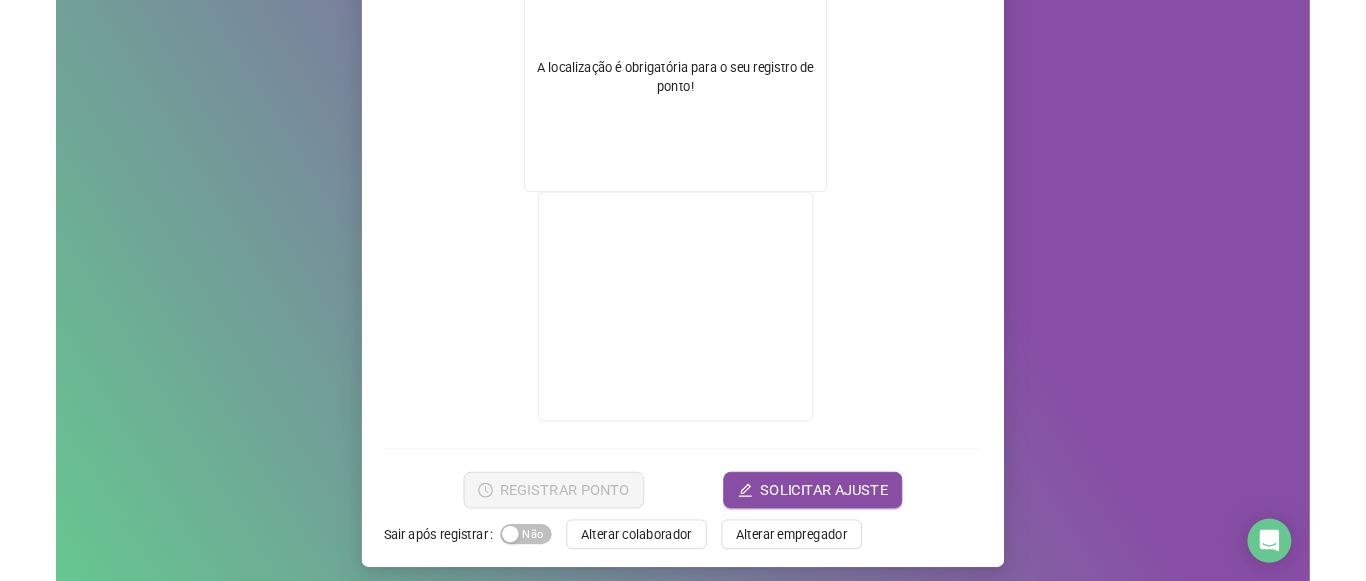 scroll, scrollTop: 376, scrollLeft: 0, axis: vertical 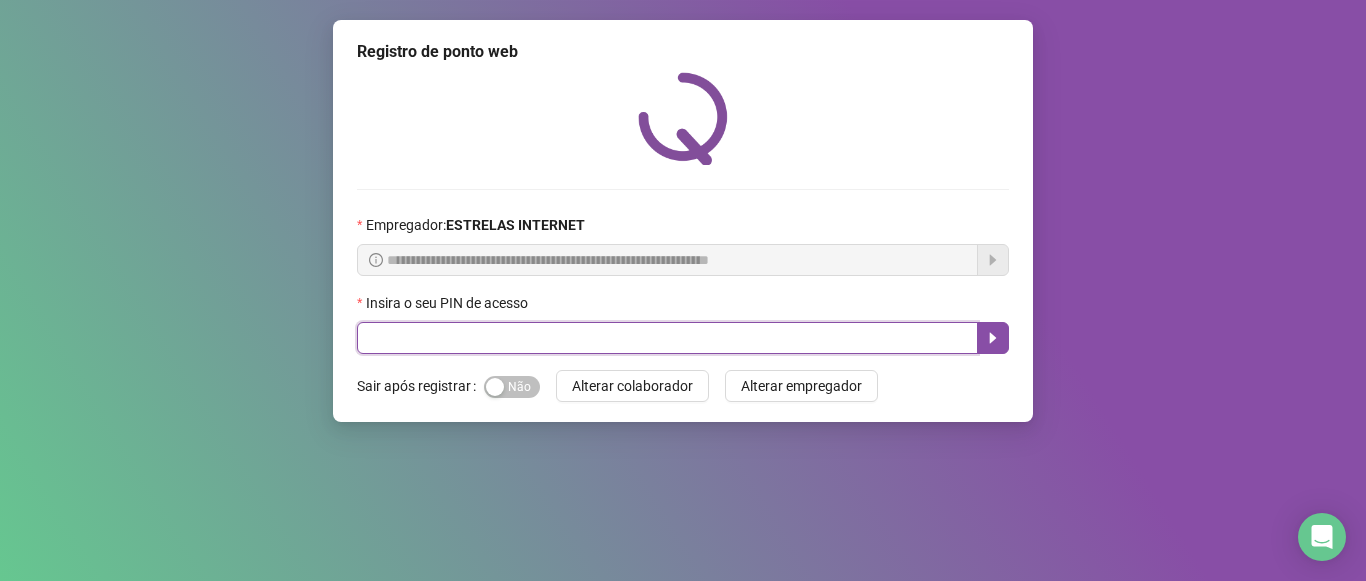 click at bounding box center [667, 338] 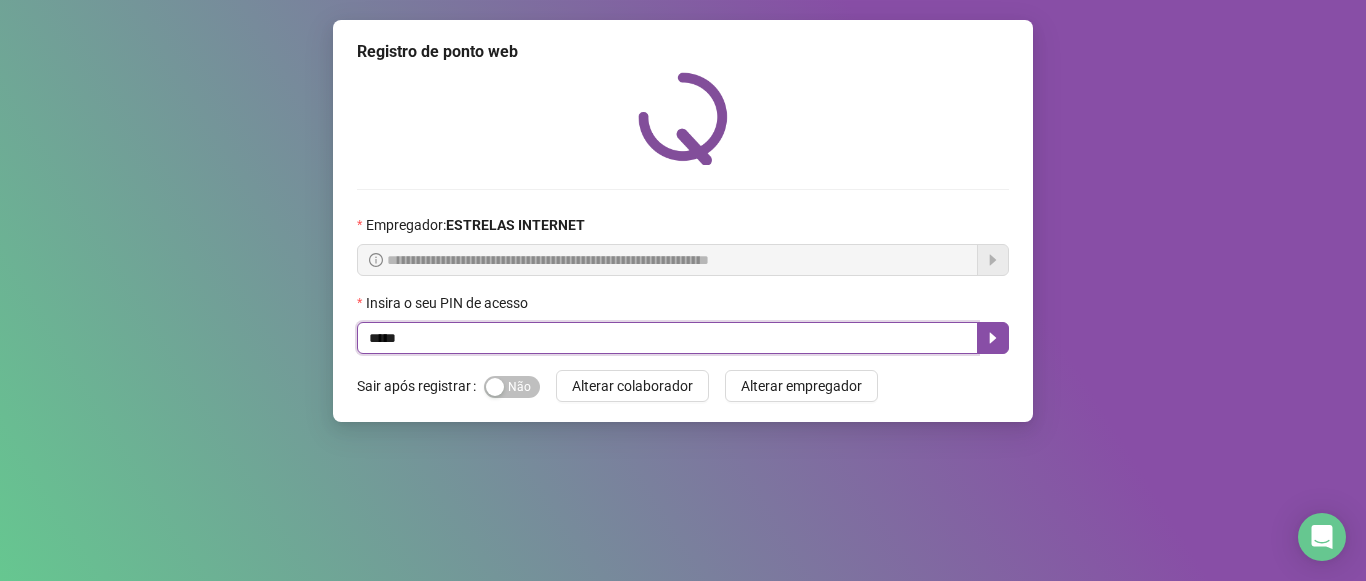type on "*****" 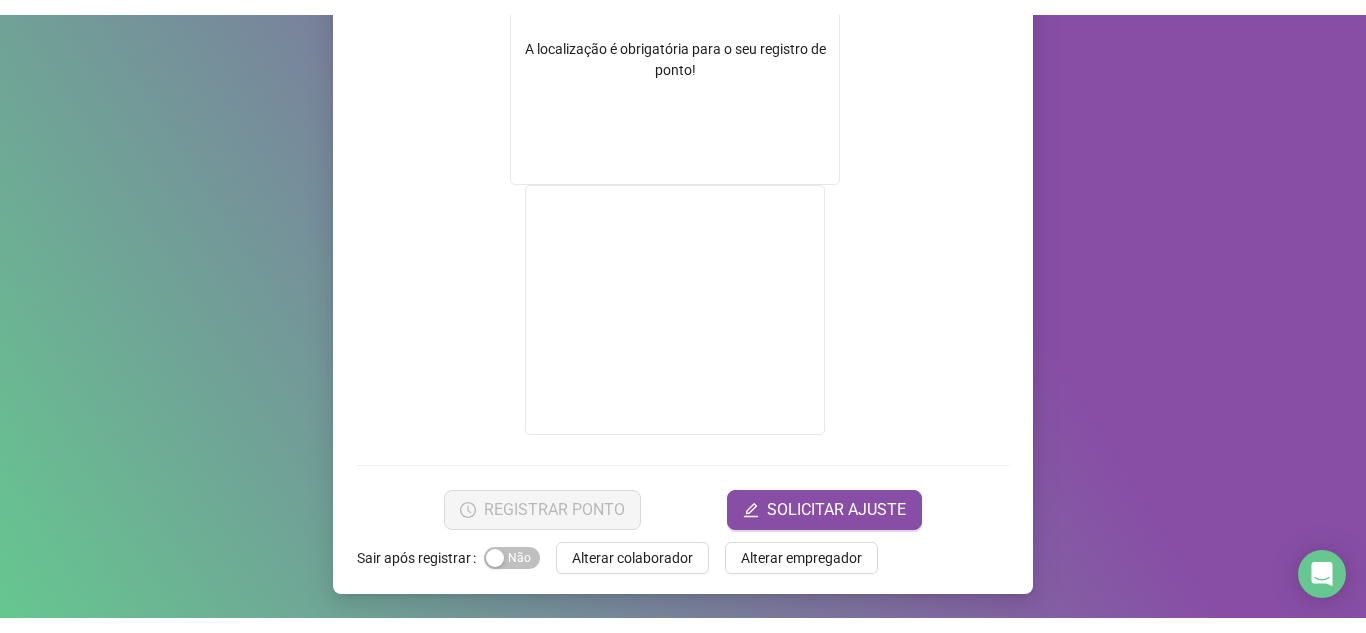 scroll, scrollTop: 376, scrollLeft: 0, axis: vertical 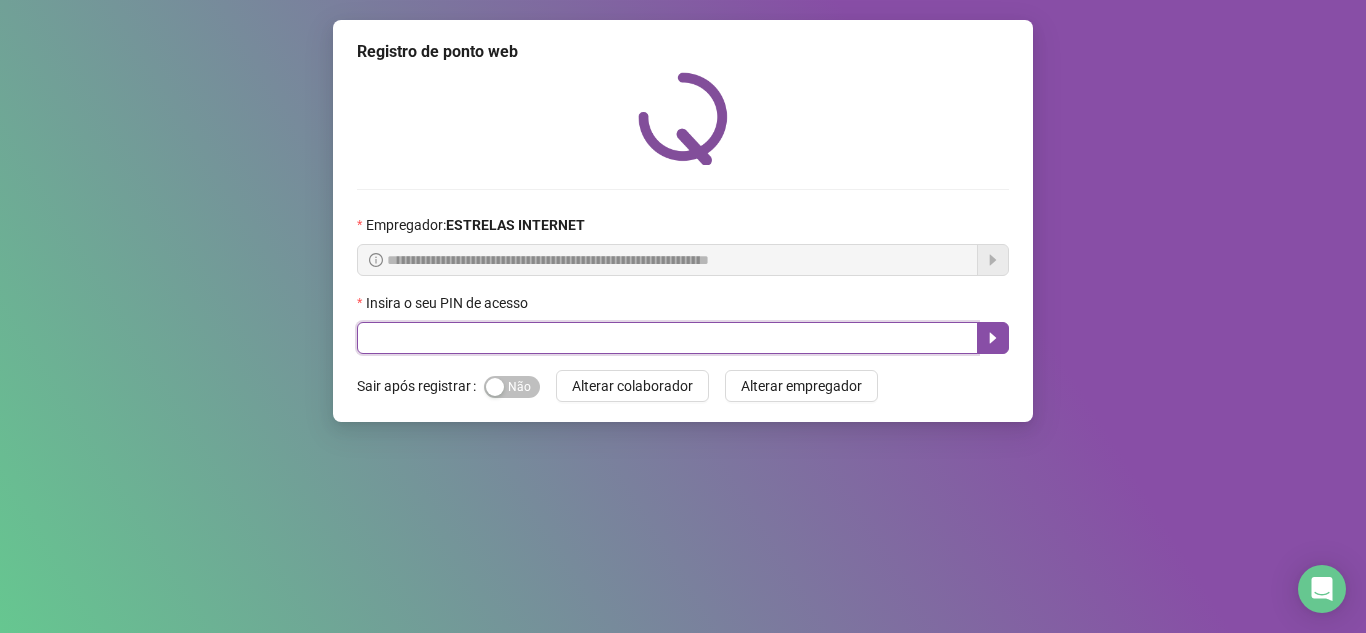 click at bounding box center [667, 338] 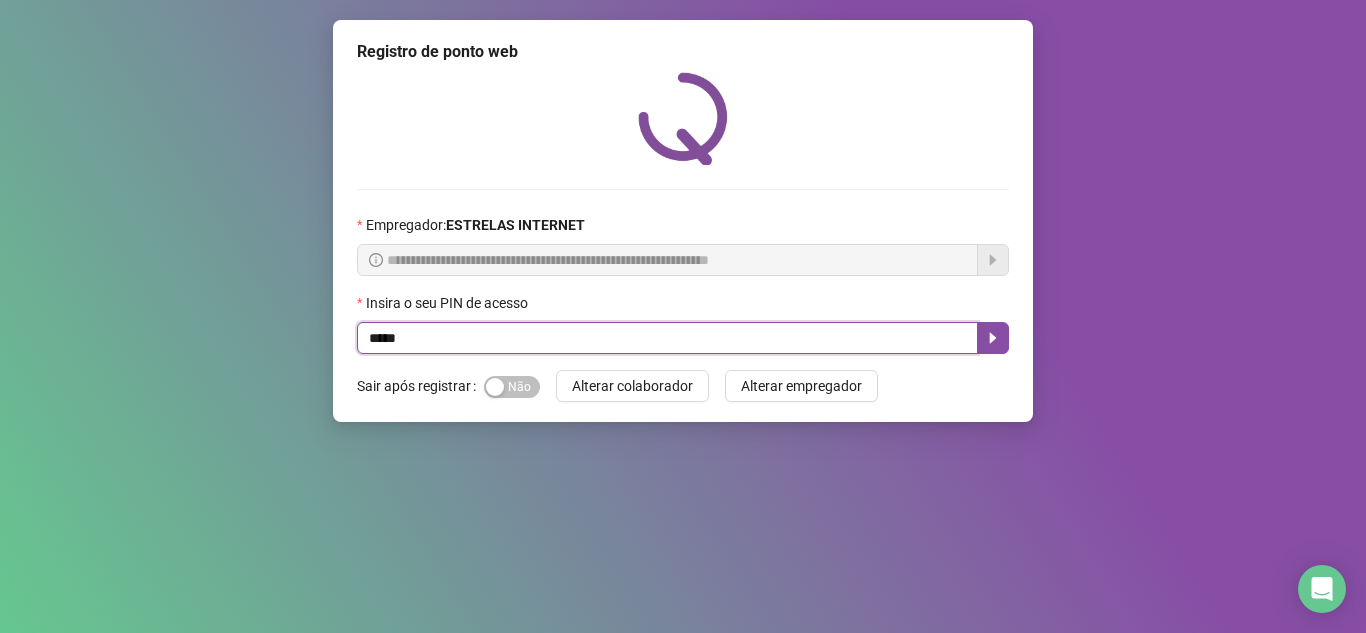 type on "*****" 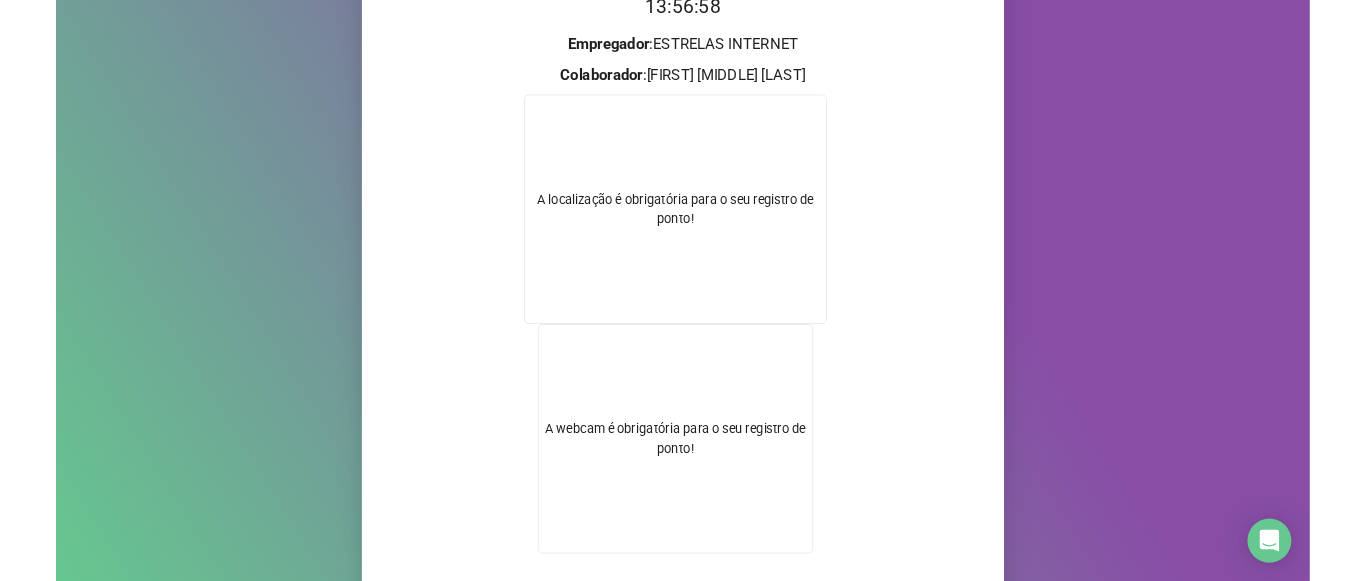 scroll, scrollTop: 376, scrollLeft: 0, axis: vertical 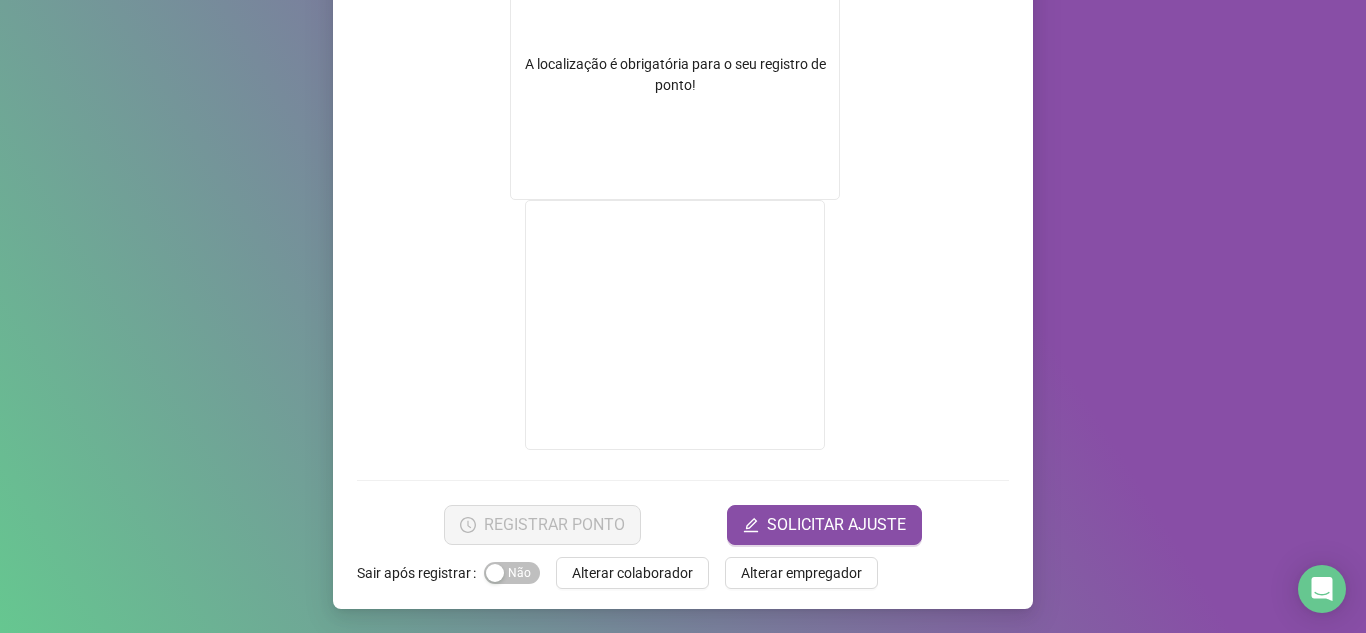 drag, startPoint x: 782, startPoint y: 427, endPoint x: 308, endPoint y: 135, distance: 556.72253 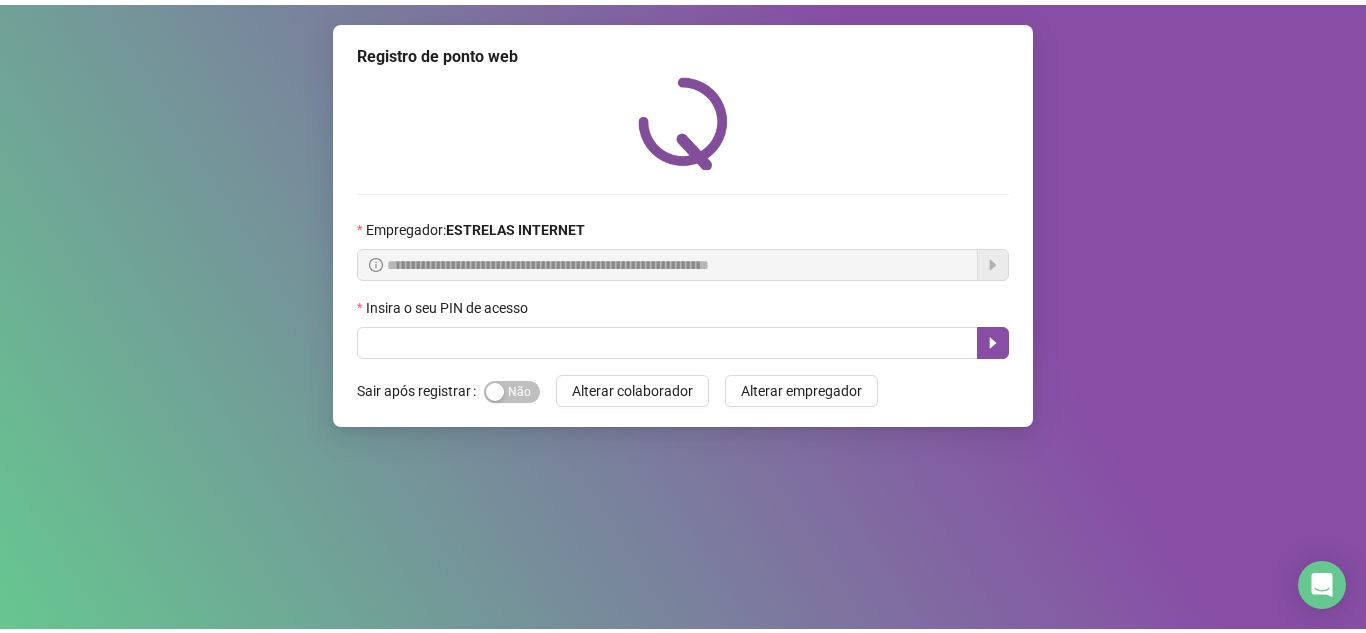scroll, scrollTop: 0, scrollLeft: 0, axis: both 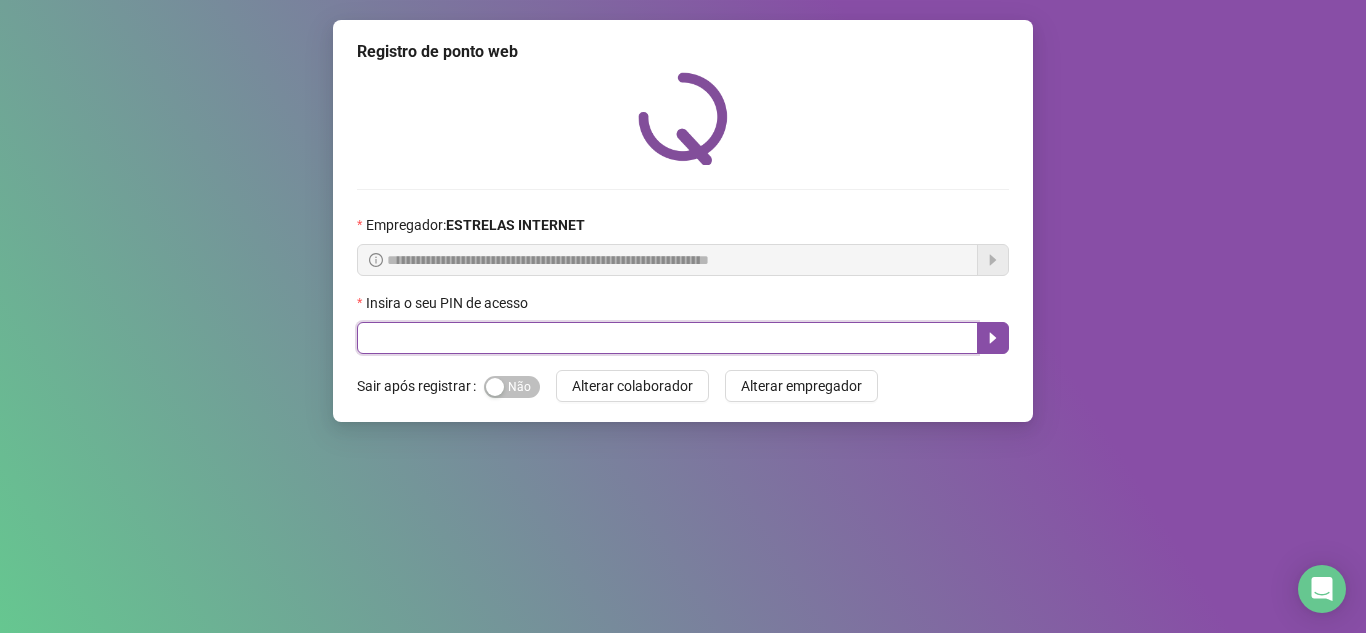 click at bounding box center [667, 338] 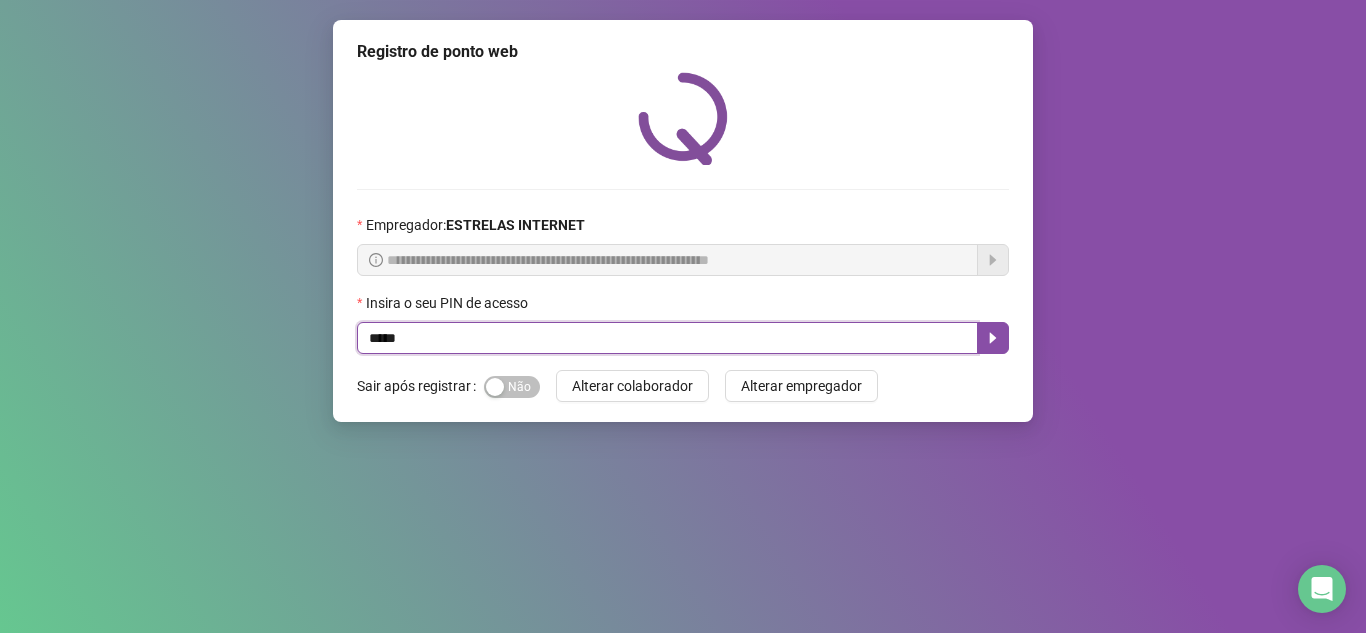 type on "*****" 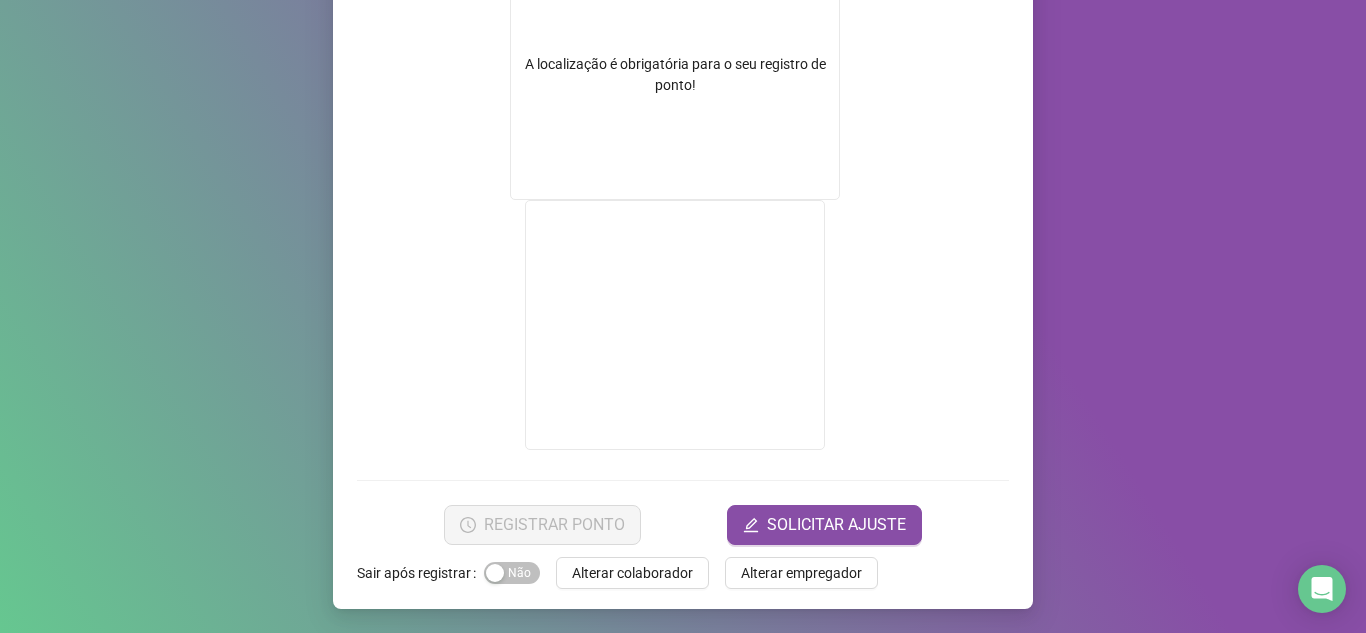 scroll, scrollTop: 176, scrollLeft: 0, axis: vertical 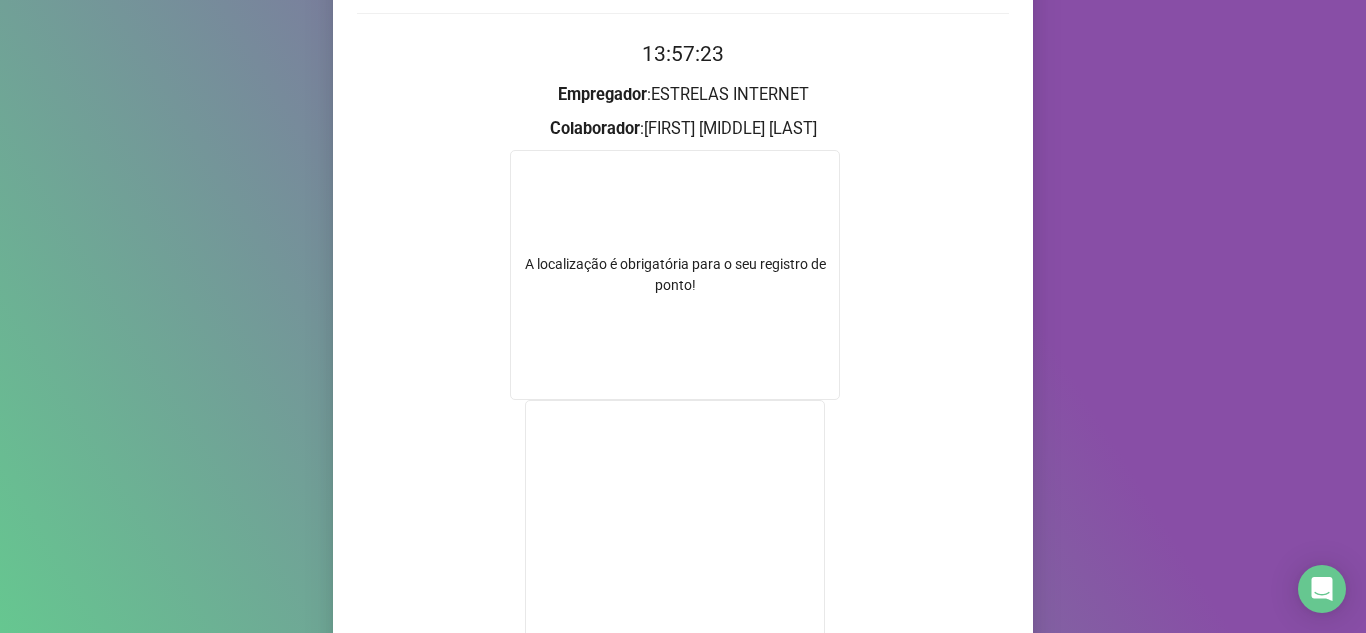 click on "Empregador :  ESTRELAS INTERNET" at bounding box center [683, 95] 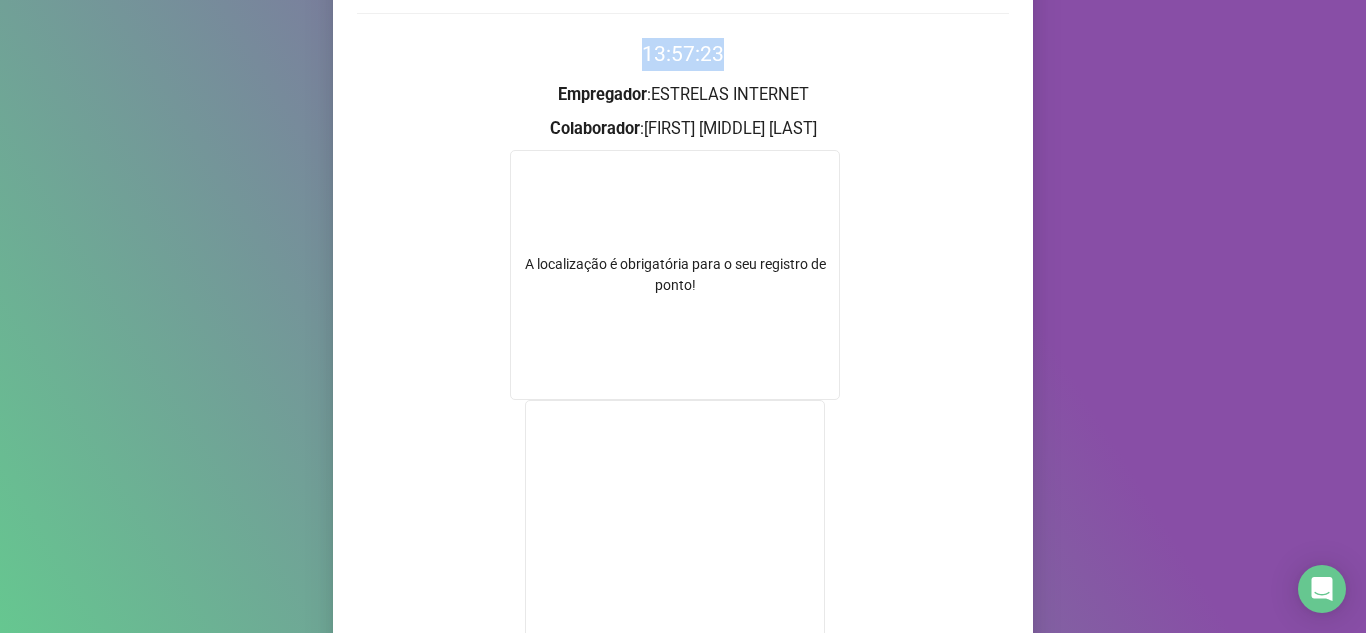 click on "13:57:23" at bounding box center [683, 54] 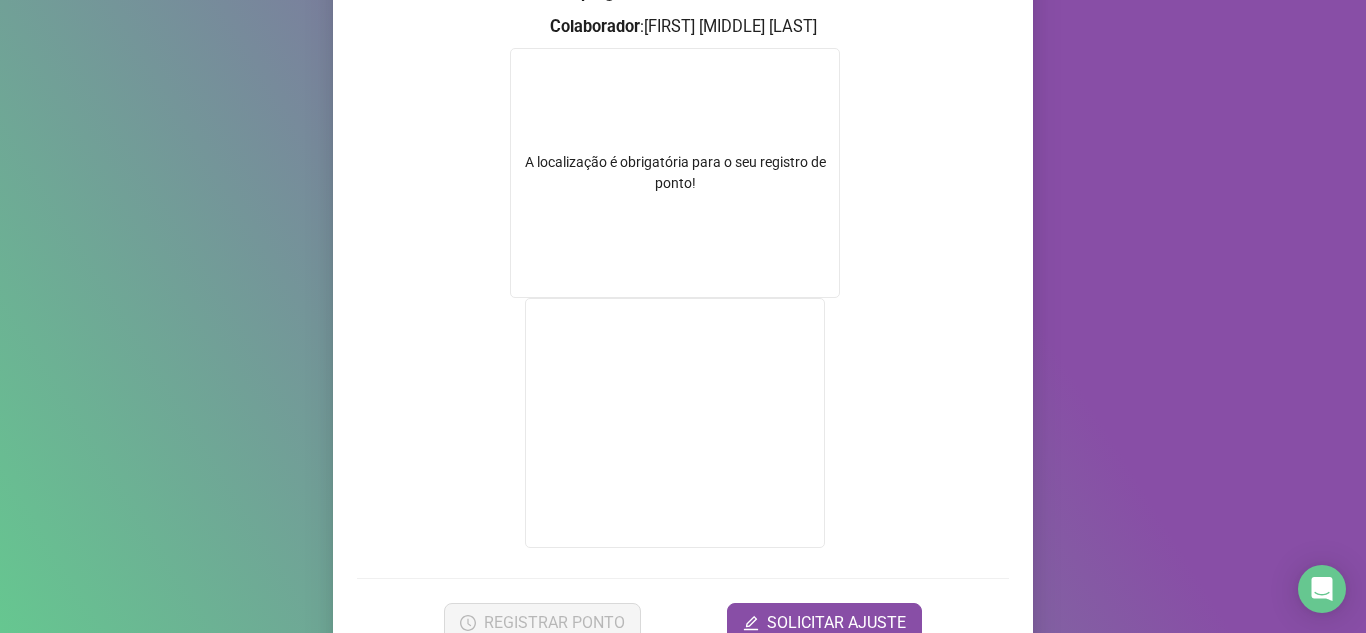 scroll, scrollTop: 376, scrollLeft: 0, axis: vertical 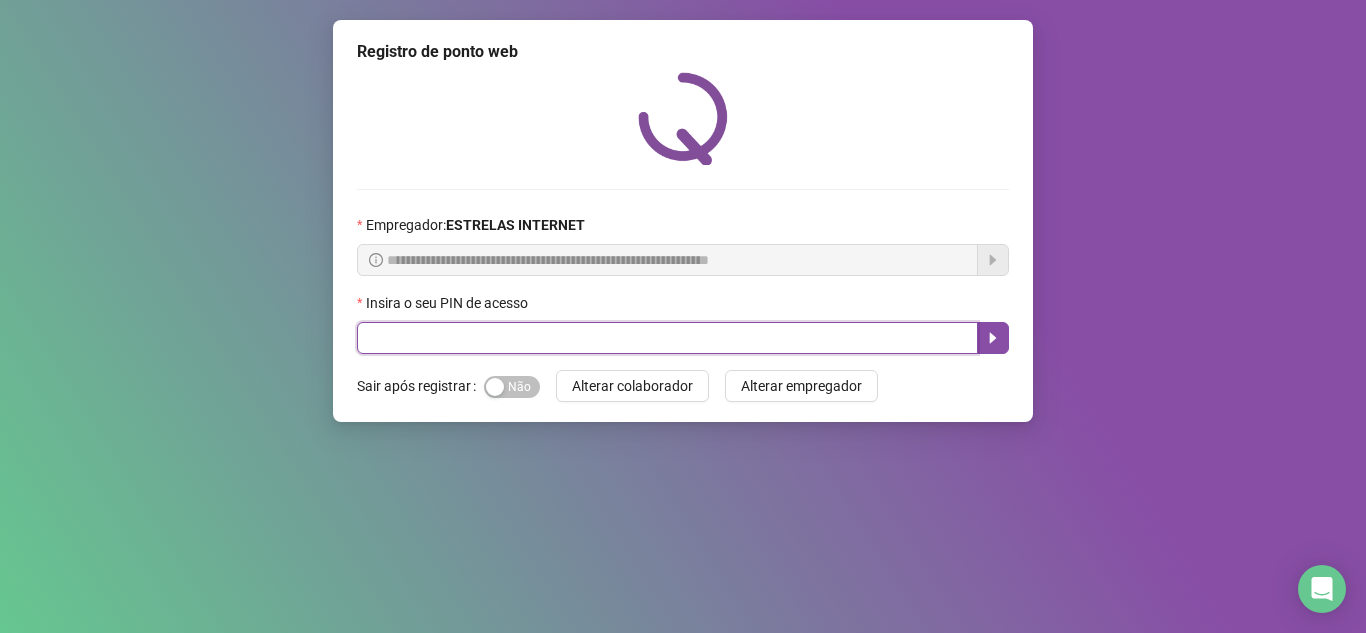 drag, startPoint x: 428, startPoint y: 345, endPoint x: 433, endPoint y: 314, distance: 31.400637 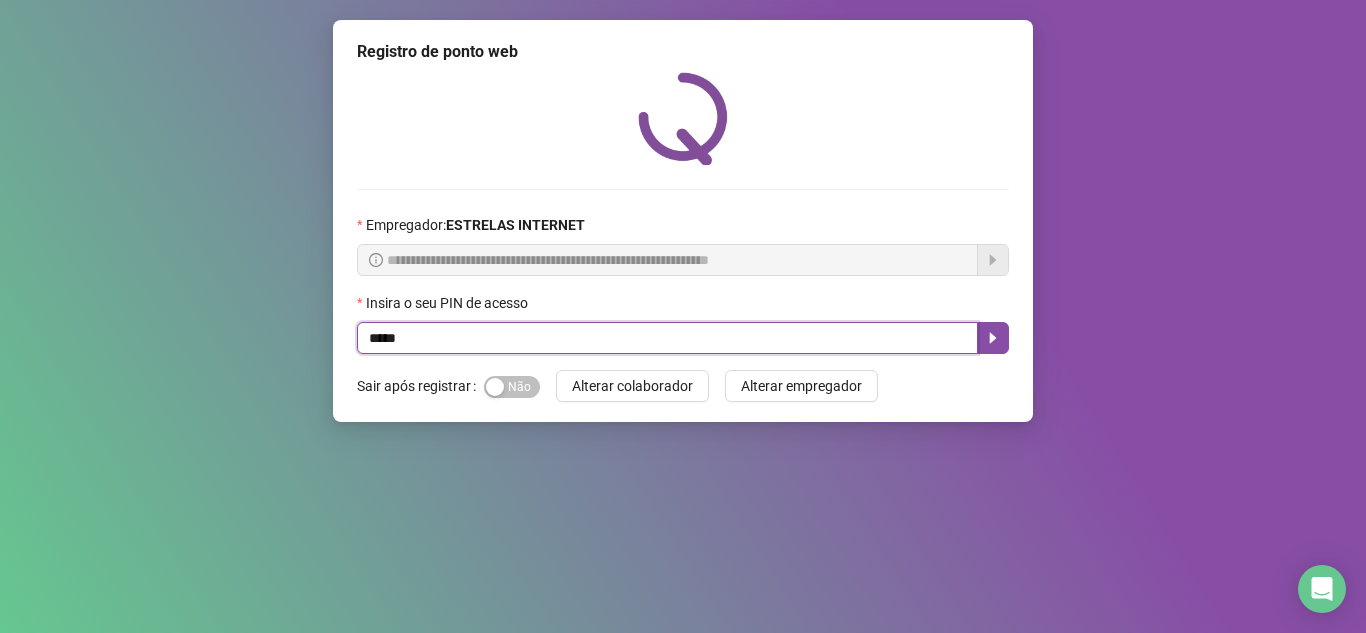 type on "*****" 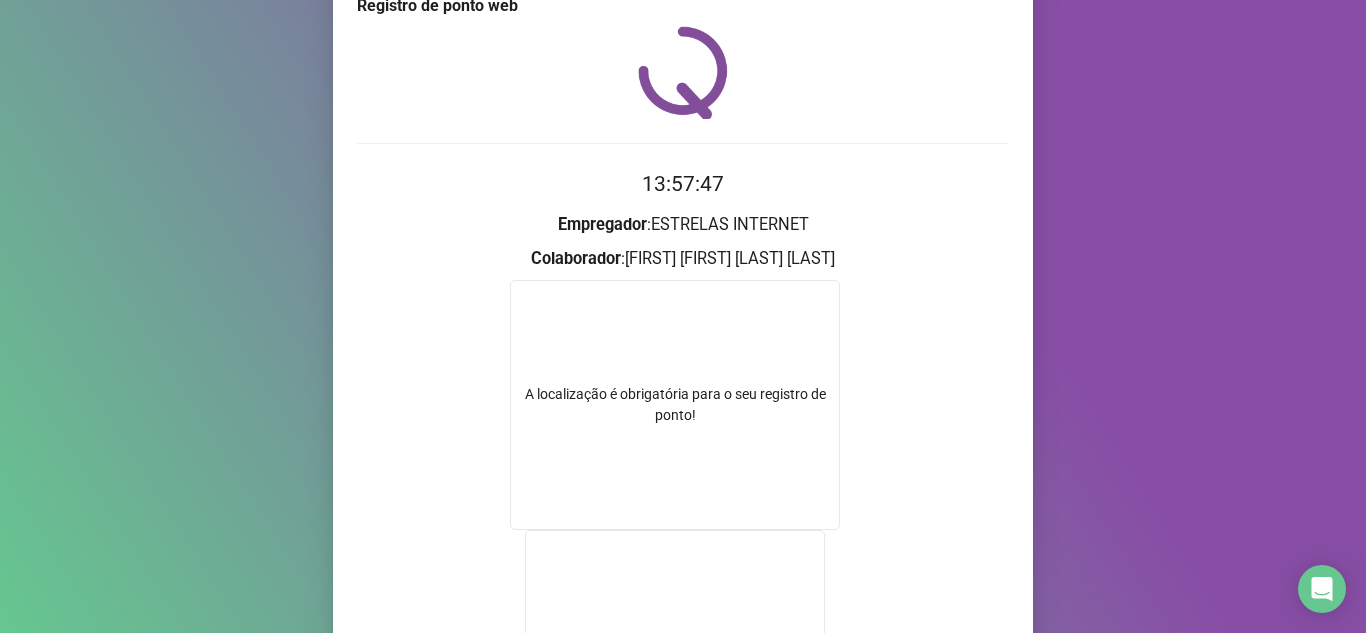 scroll, scrollTop: 0, scrollLeft: 0, axis: both 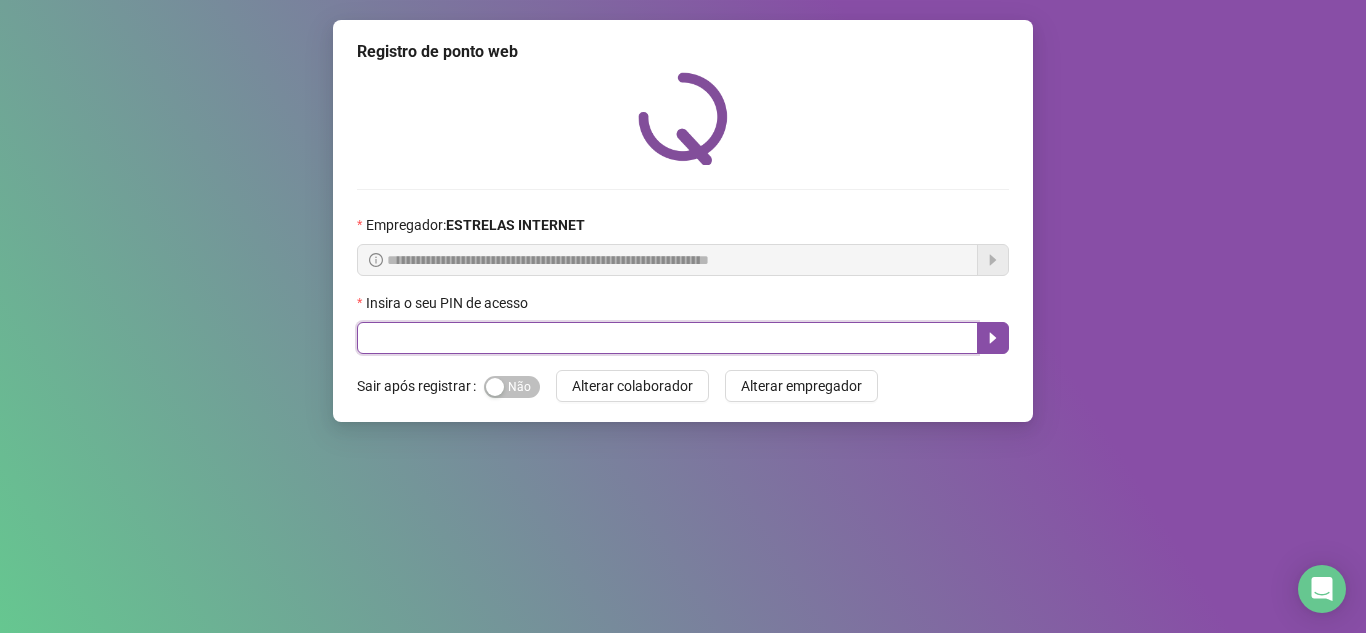 drag, startPoint x: 466, startPoint y: 341, endPoint x: 471, endPoint y: 329, distance: 13 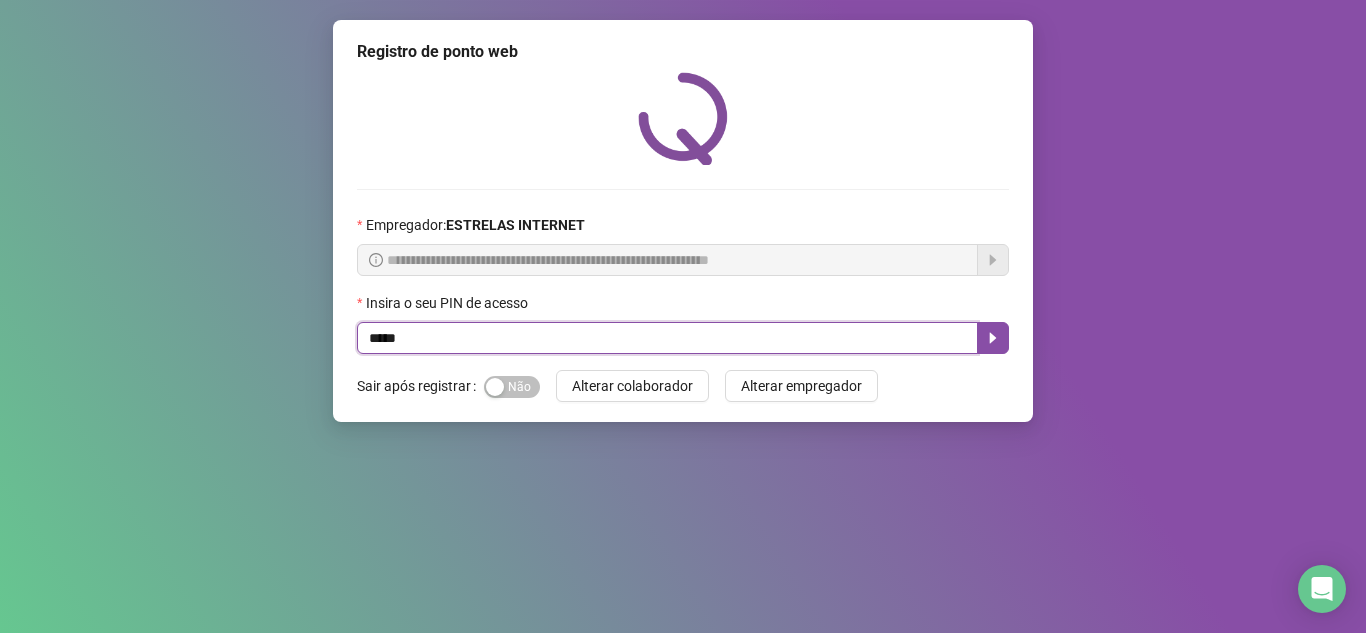 type on "*****" 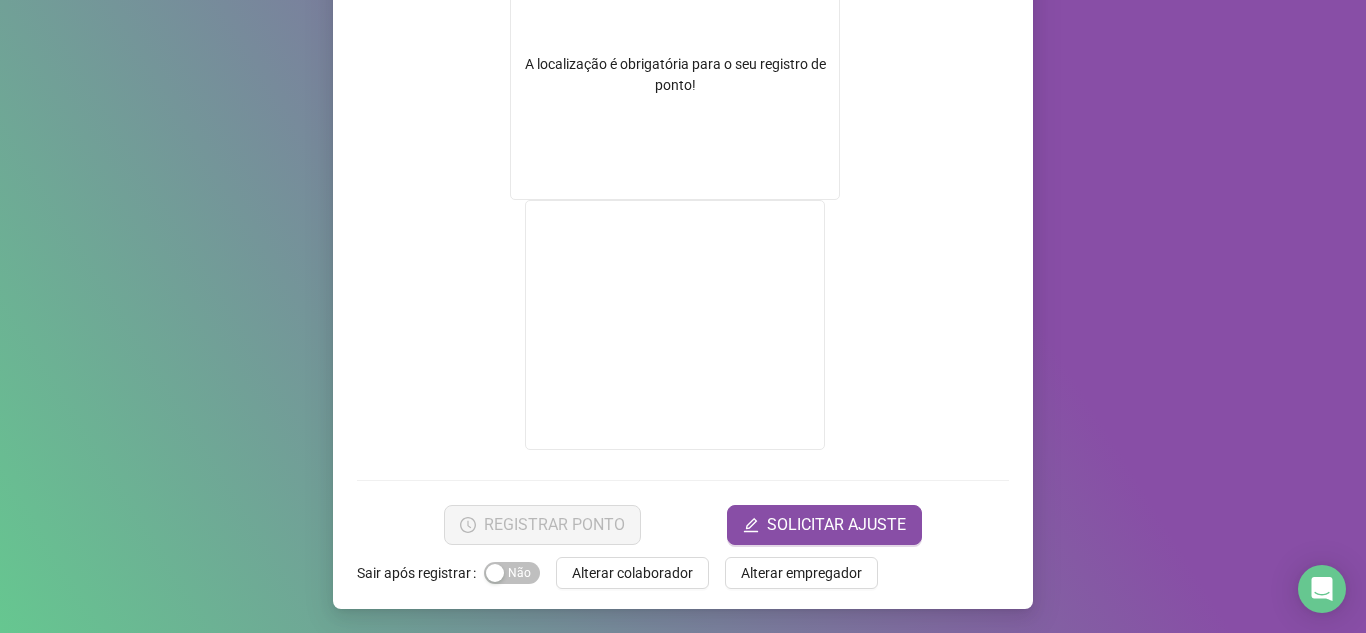 scroll, scrollTop: 276, scrollLeft: 0, axis: vertical 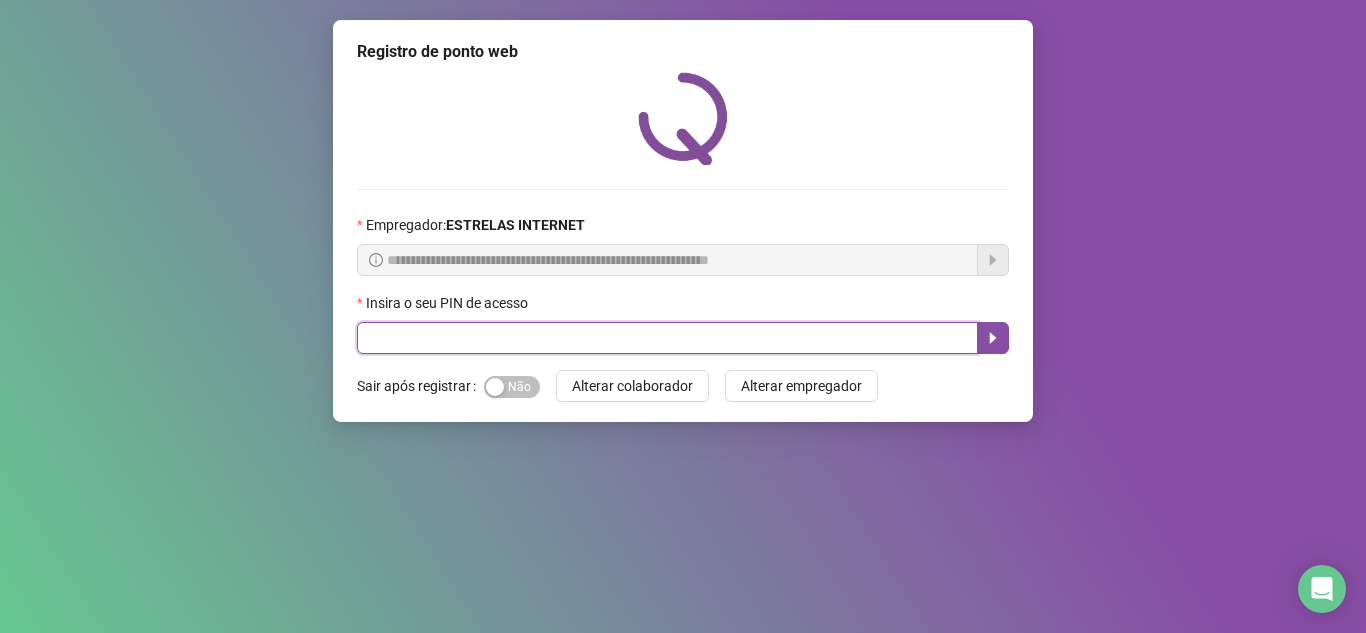 click at bounding box center (667, 338) 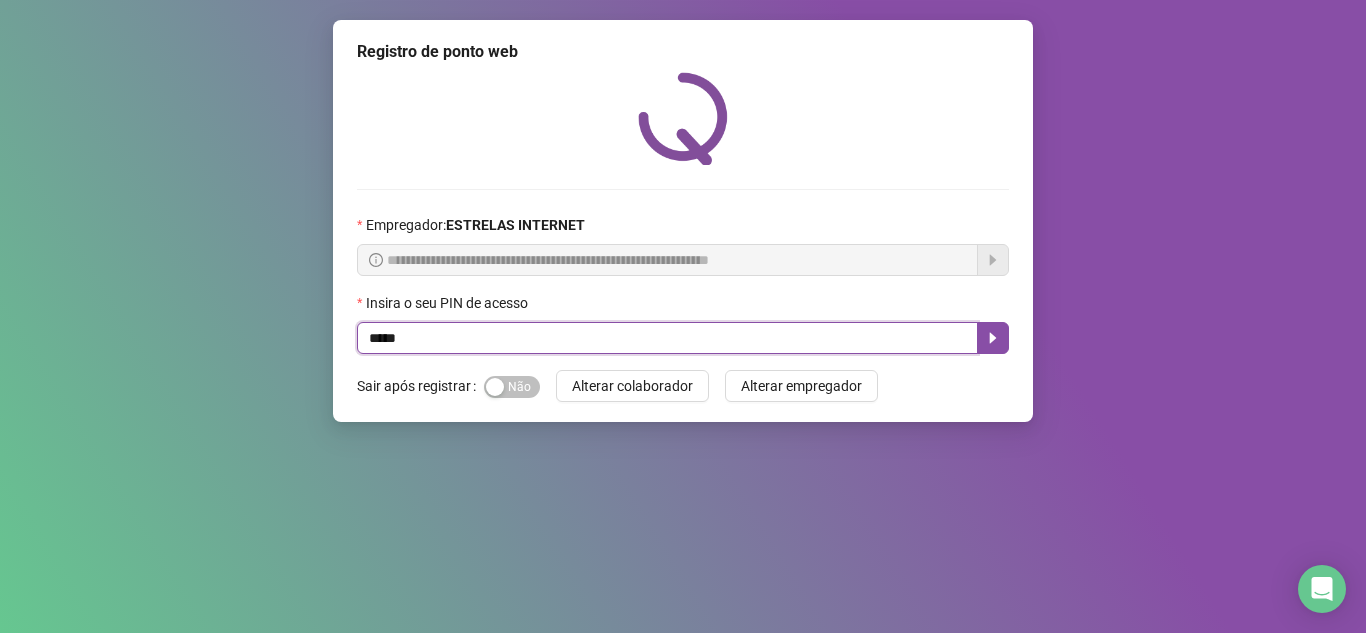 type on "*****" 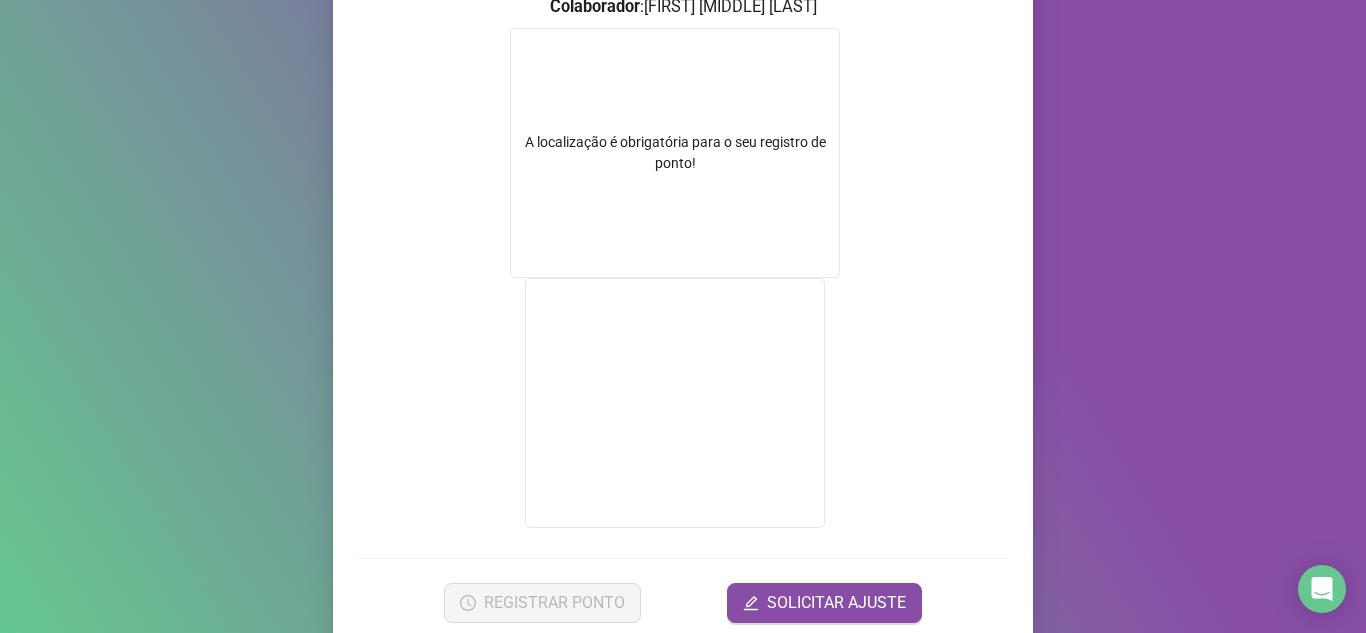 scroll, scrollTop: 300, scrollLeft: 0, axis: vertical 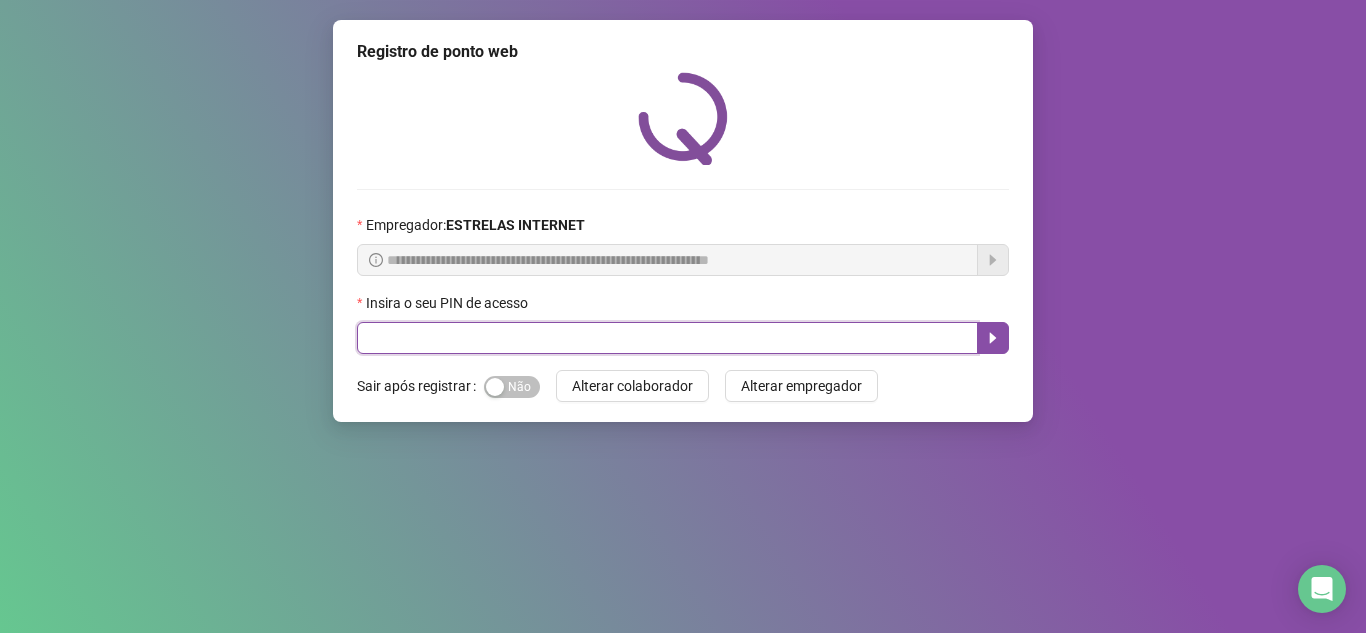 click at bounding box center [667, 338] 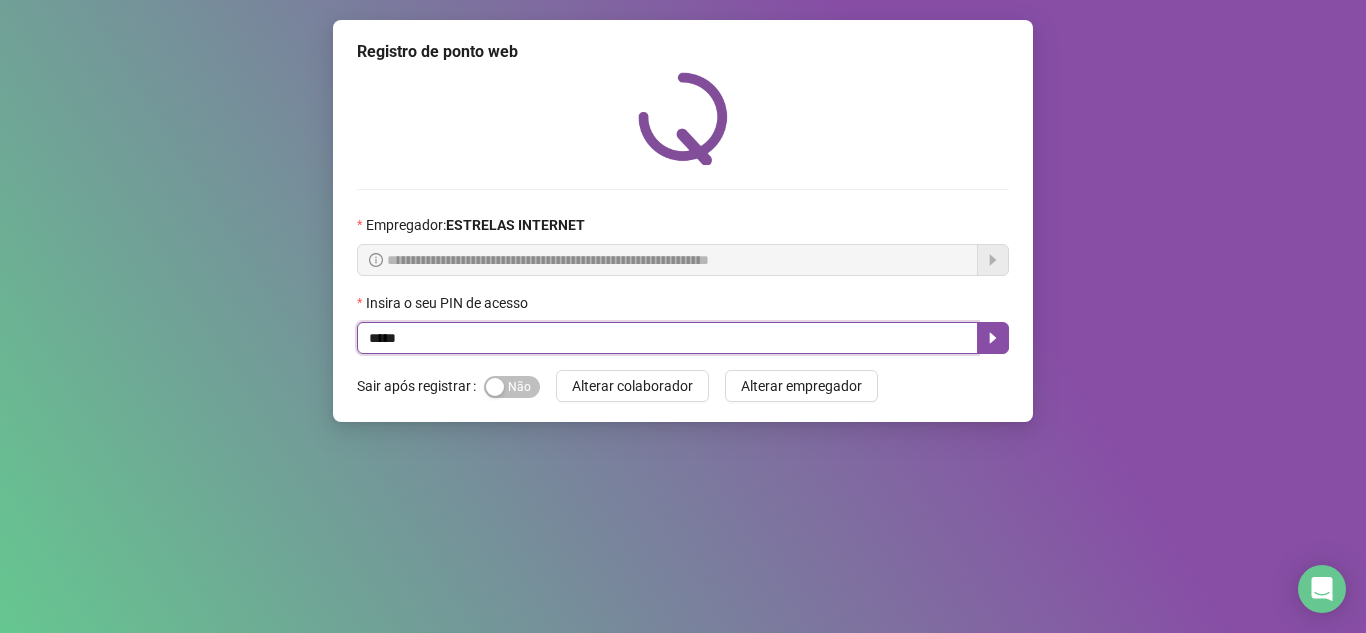 type on "*****" 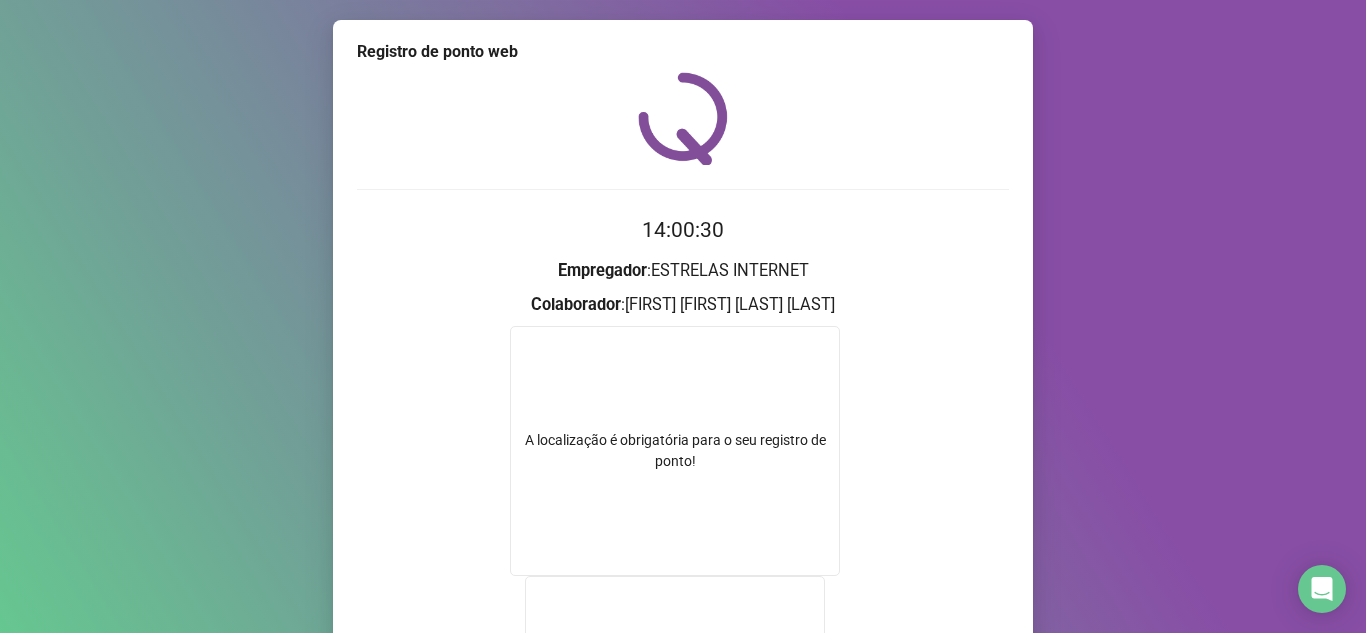 scroll, scrollTop: 376, scrollLeft: 0, axis: vertical 